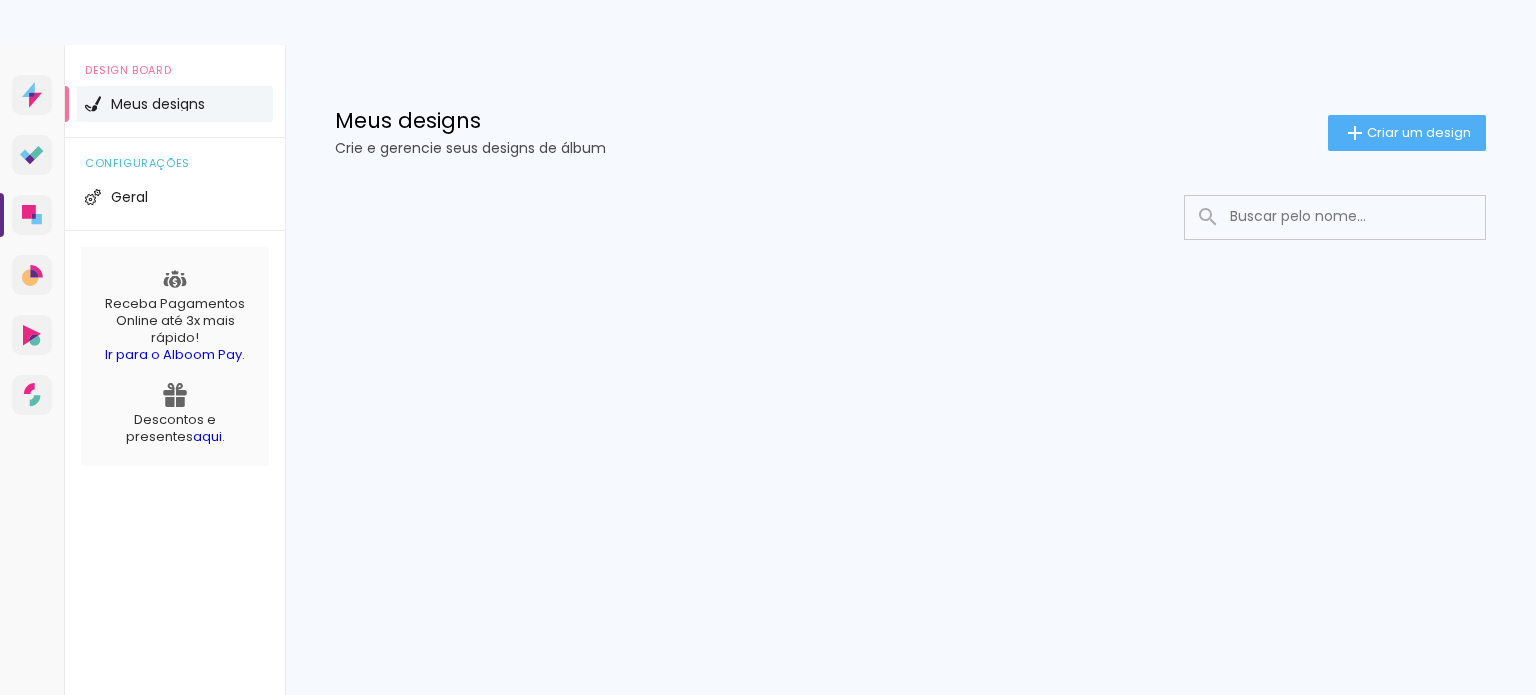 scroll, scrollTop: 0, scrollLeft: 0, axis: both 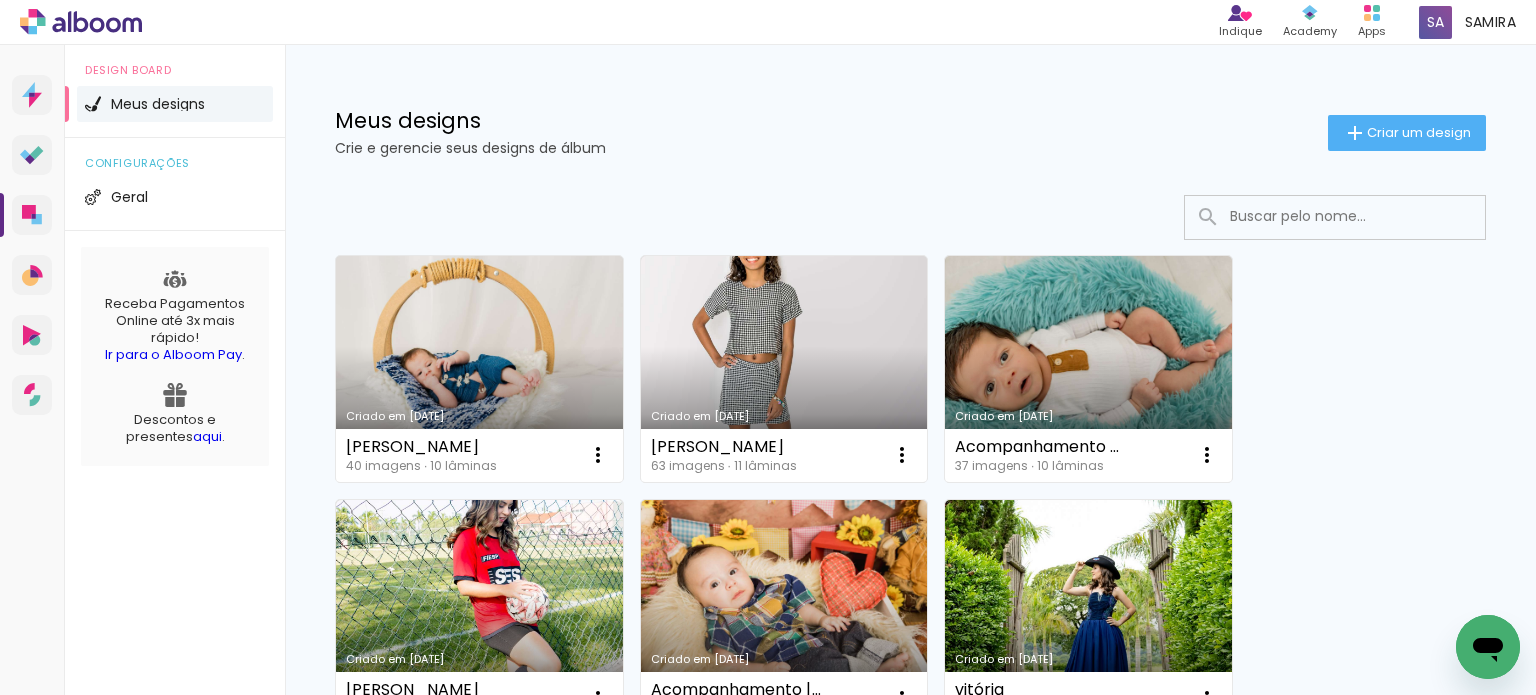 click on "Criado em [DATE]" at bounding box center [479, 369] 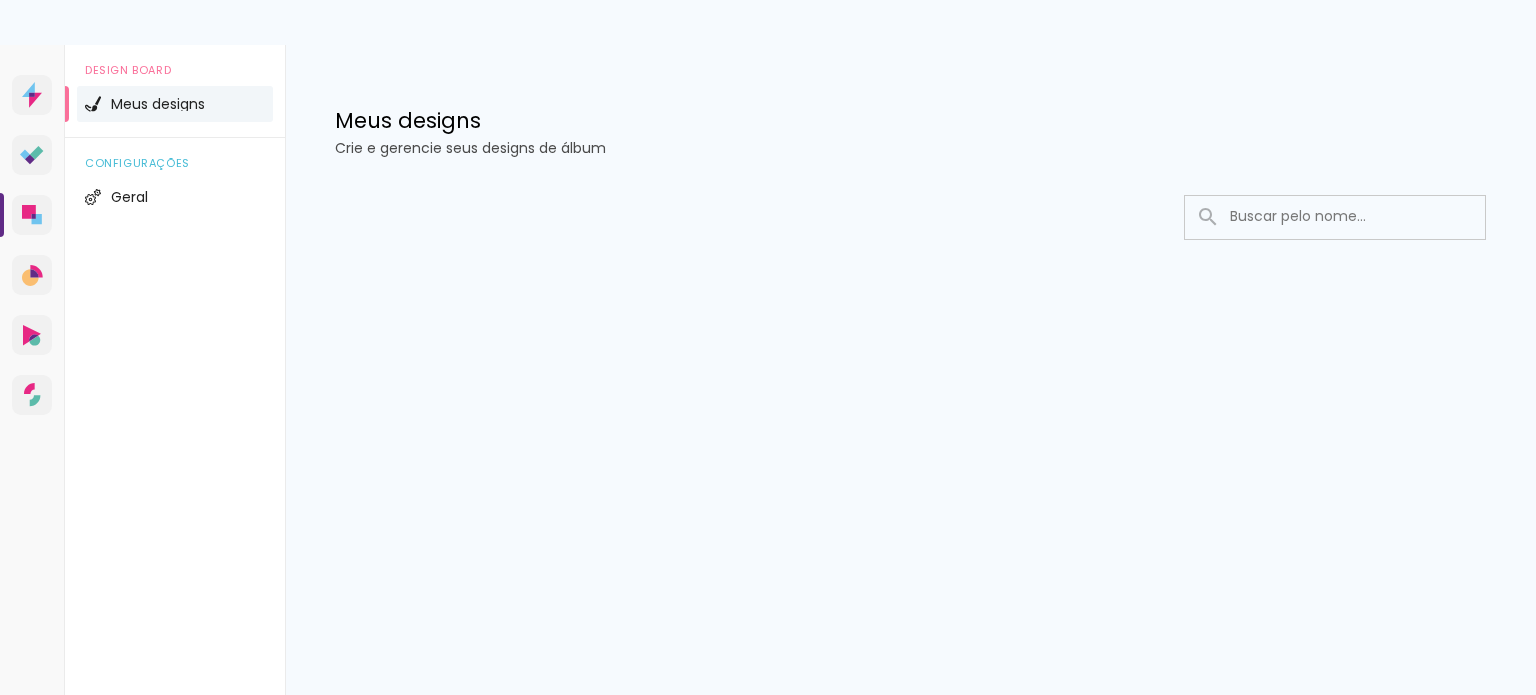 scroll, scrollTop: 0, scrollLeft: 0, axis: both 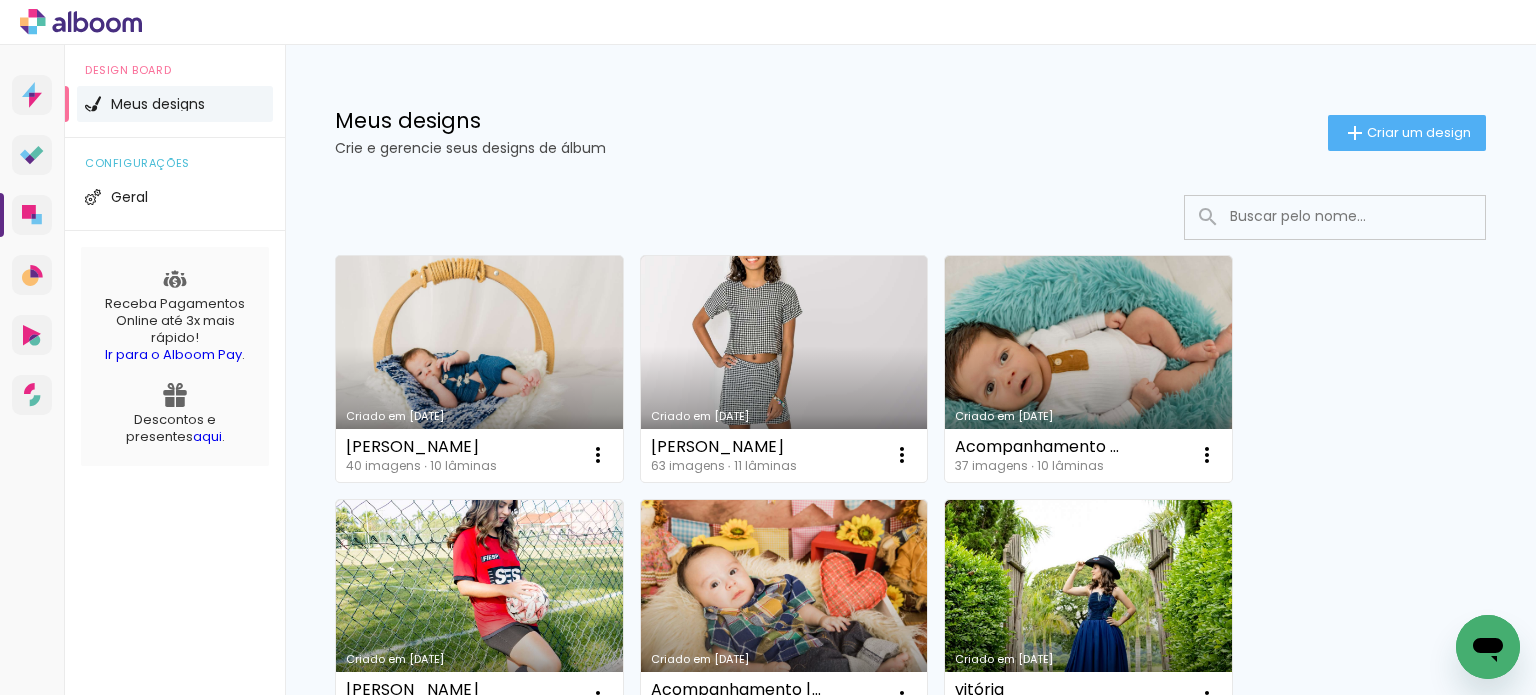 click on "Criado em [DATE]" at bounding box center [1088, 369] 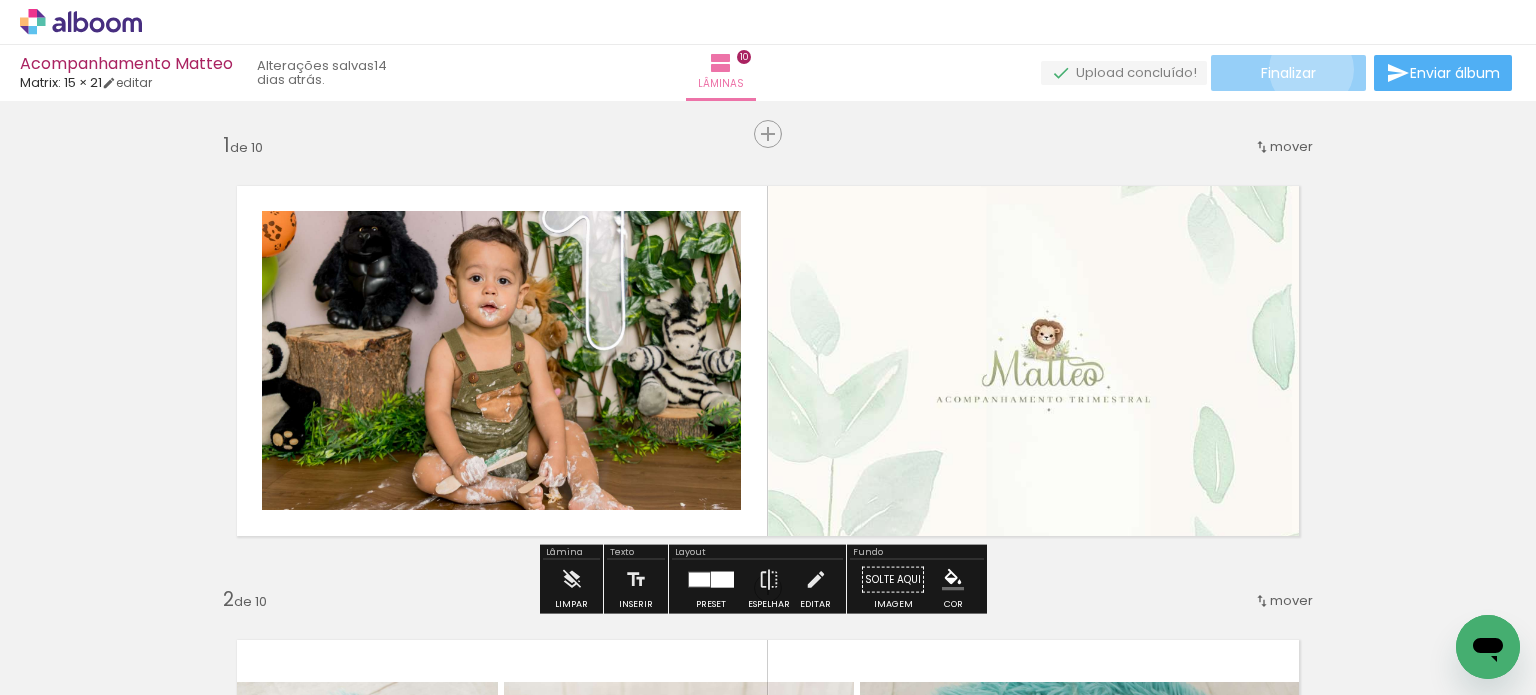 click on "Finalizar" 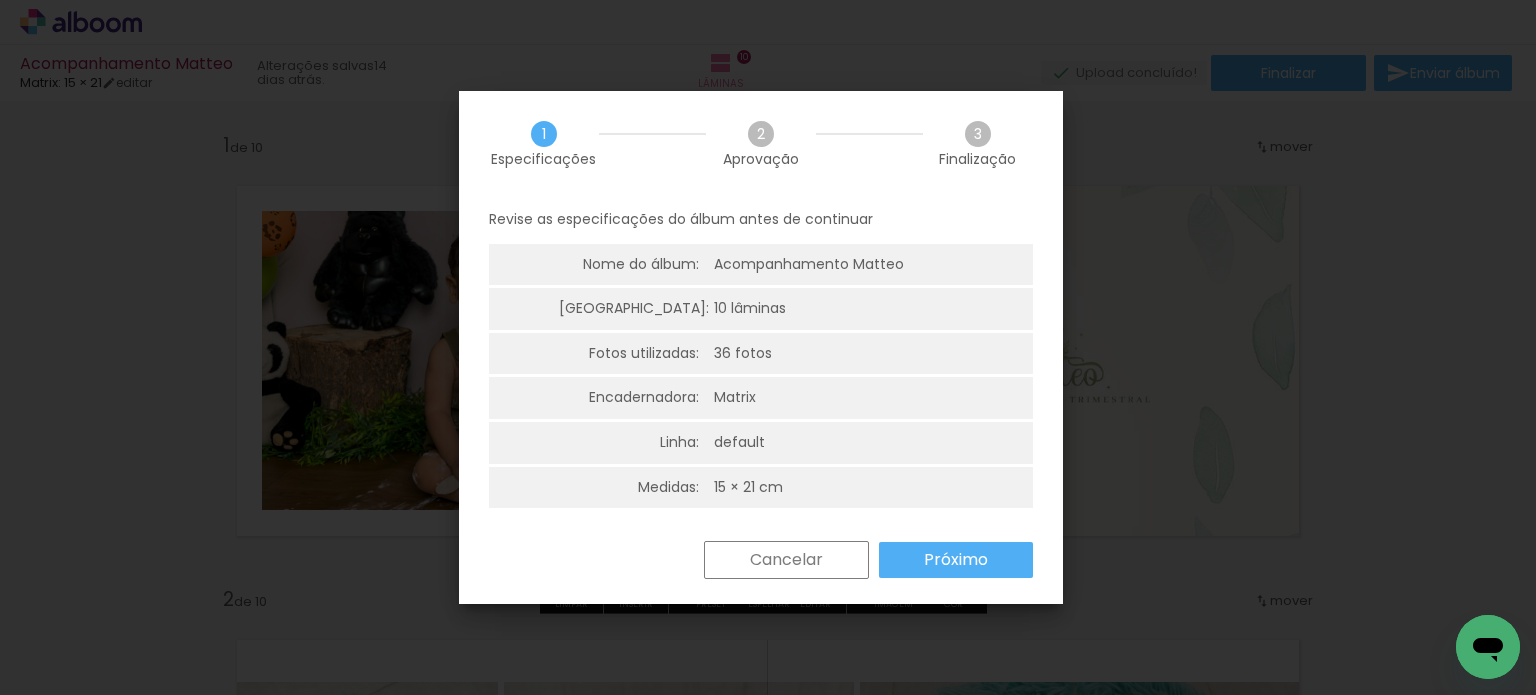 click on "Próximo" at bounding box center [0, 0] 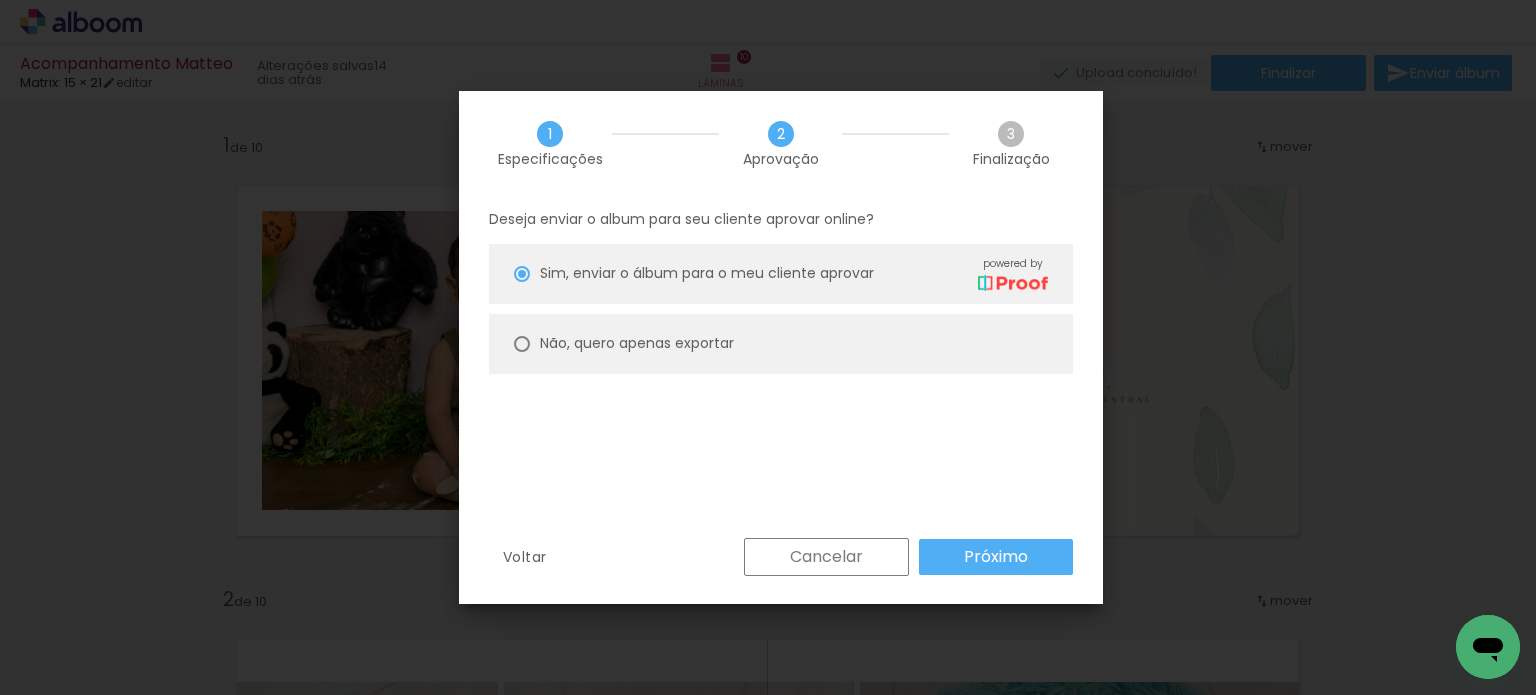click on "Não, quero apenas exportar" at bounding box center (781, 344) 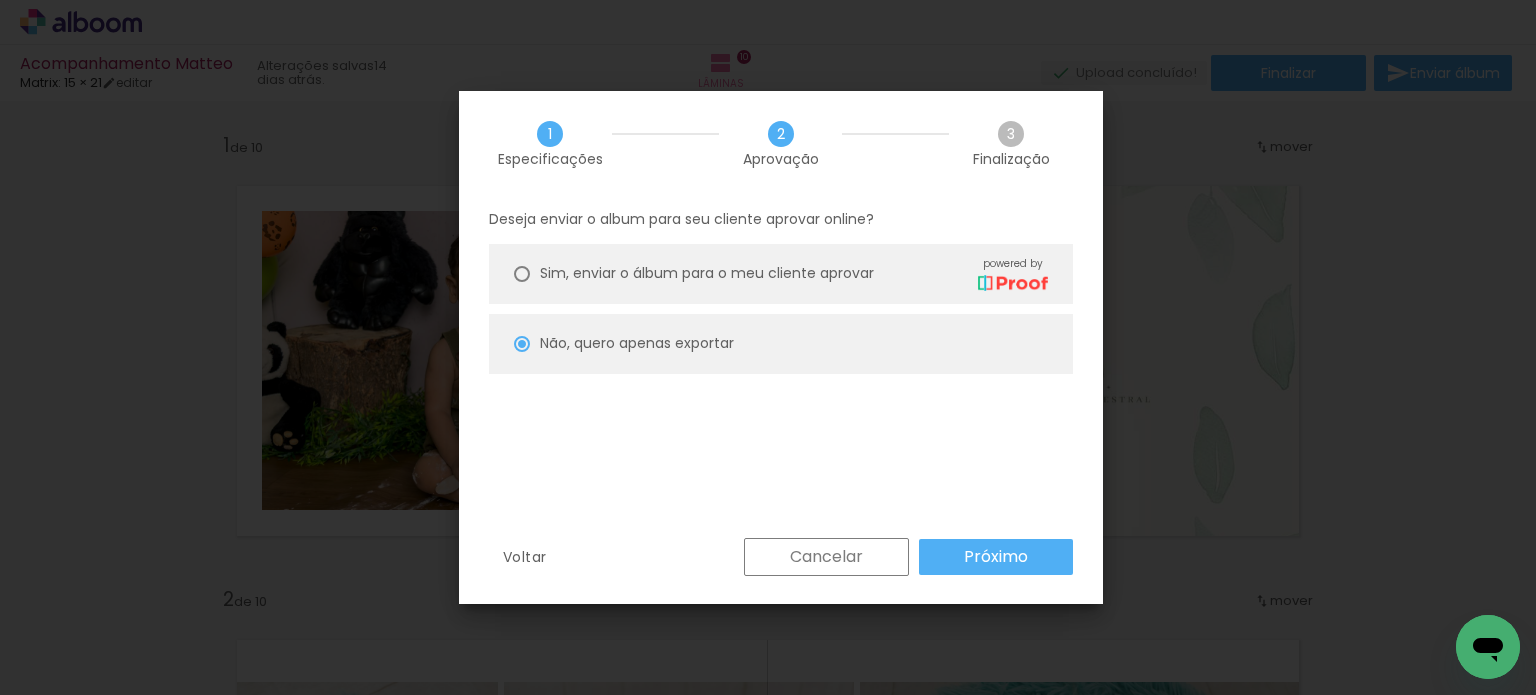 click on "Próximo" at bounding box center (0, 0) 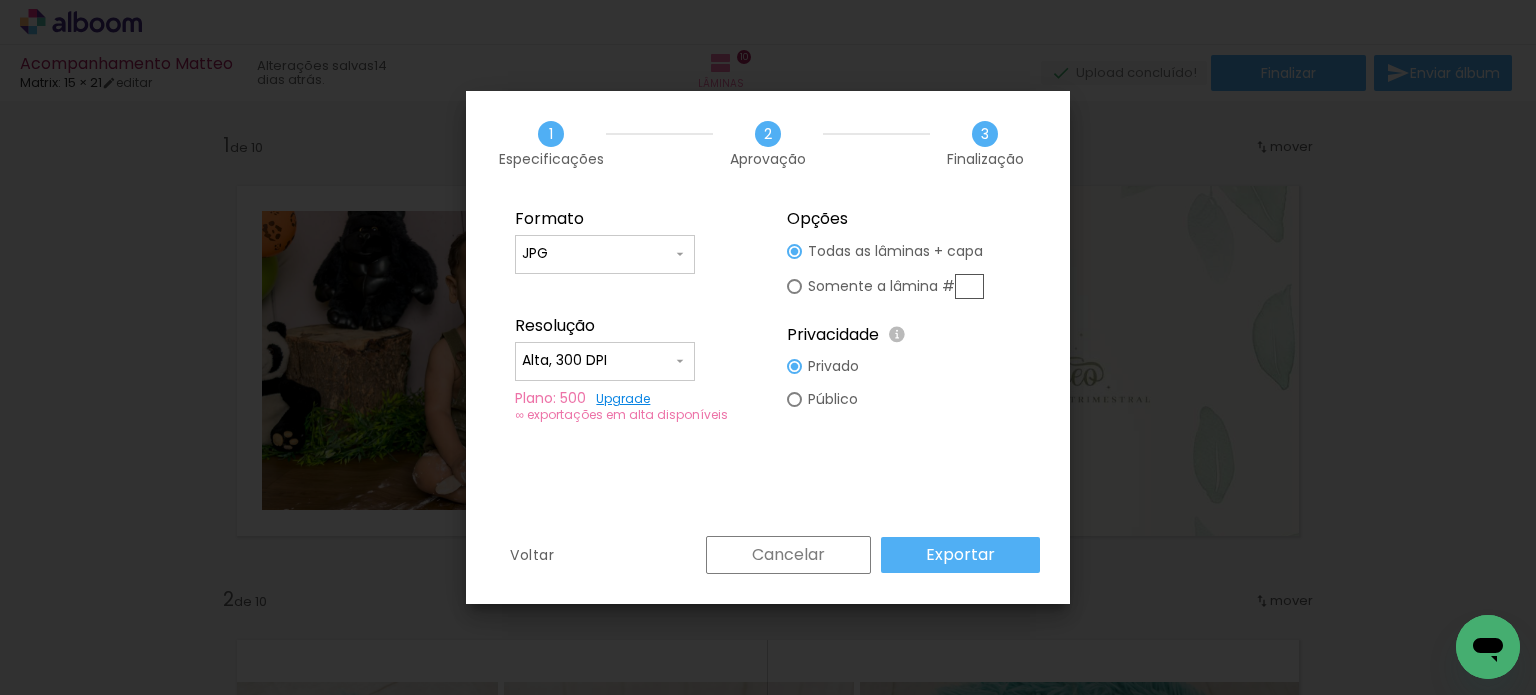 click on "Exportar" at bounding box center [0, 0] 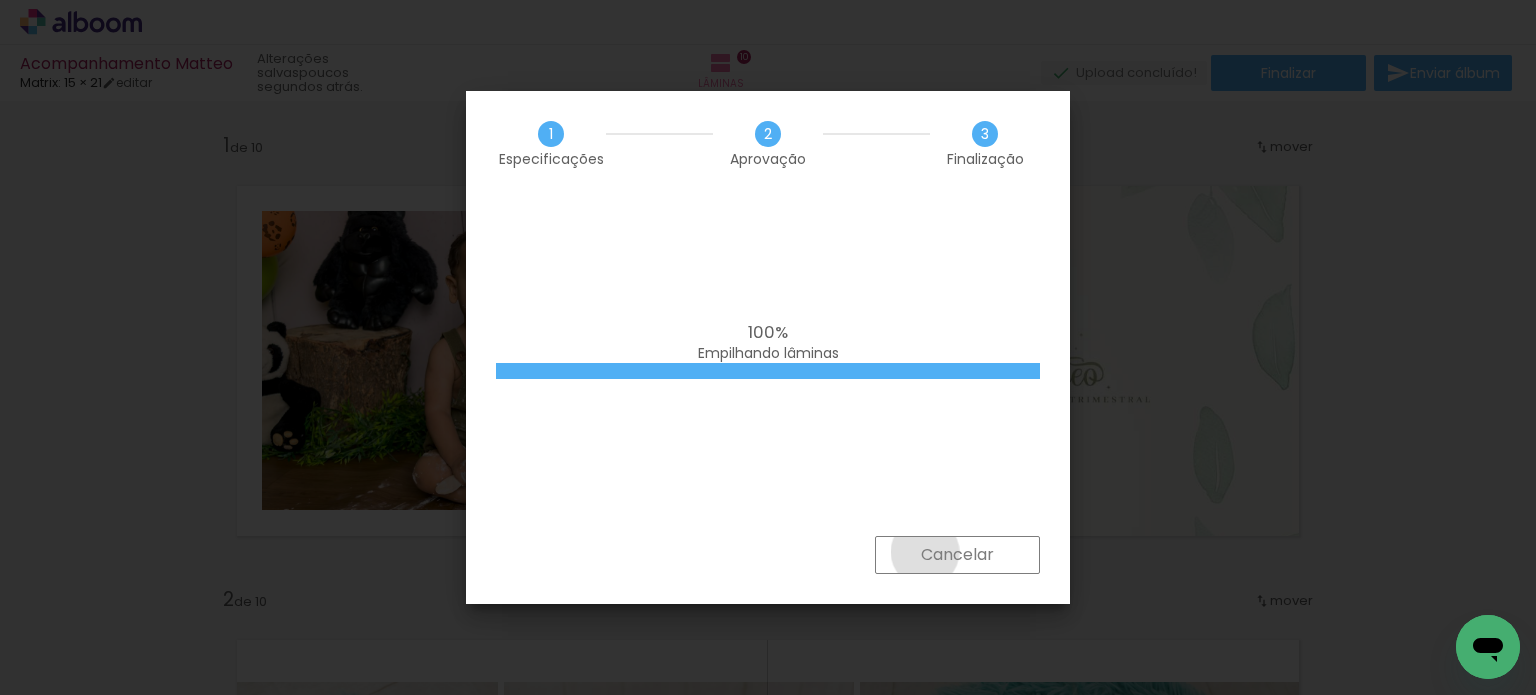 click on "Cancelar" at bounding box center [0, 0] 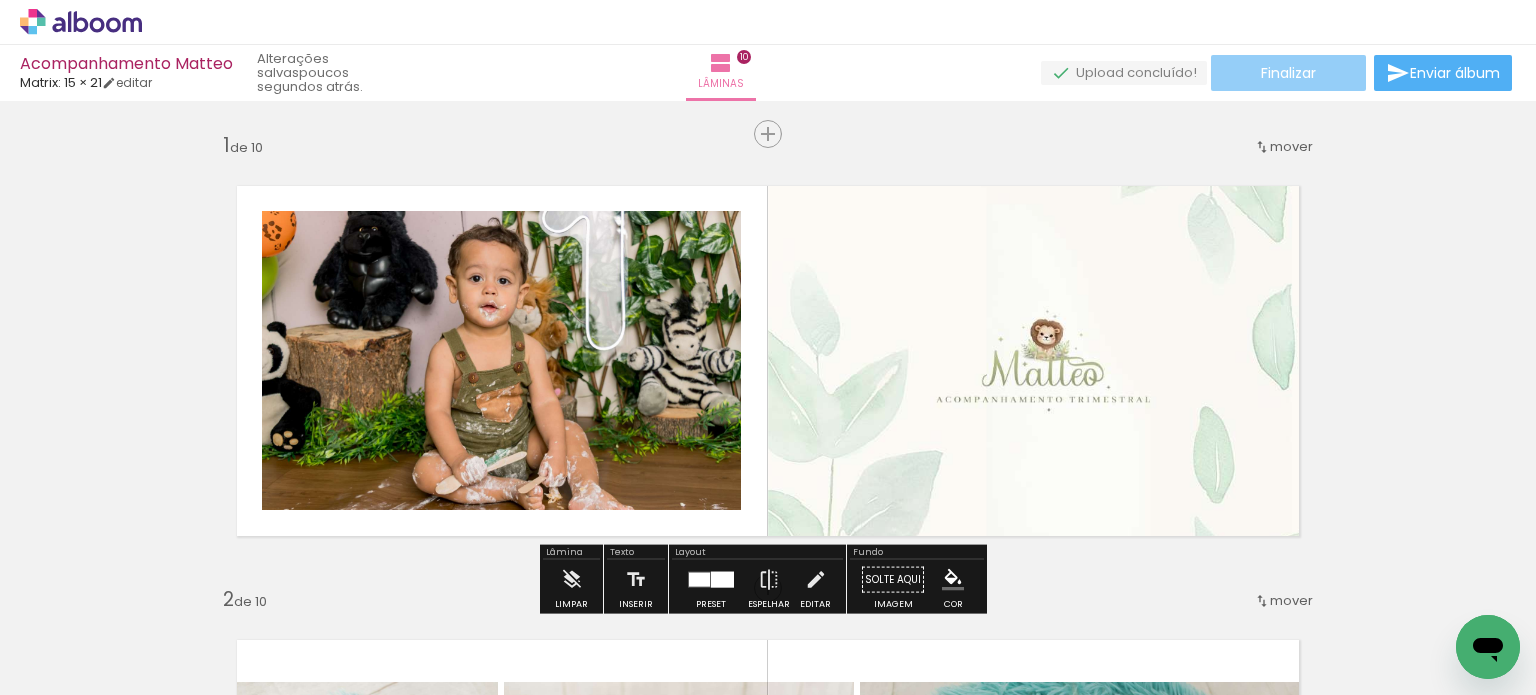 click on "Finalizar" 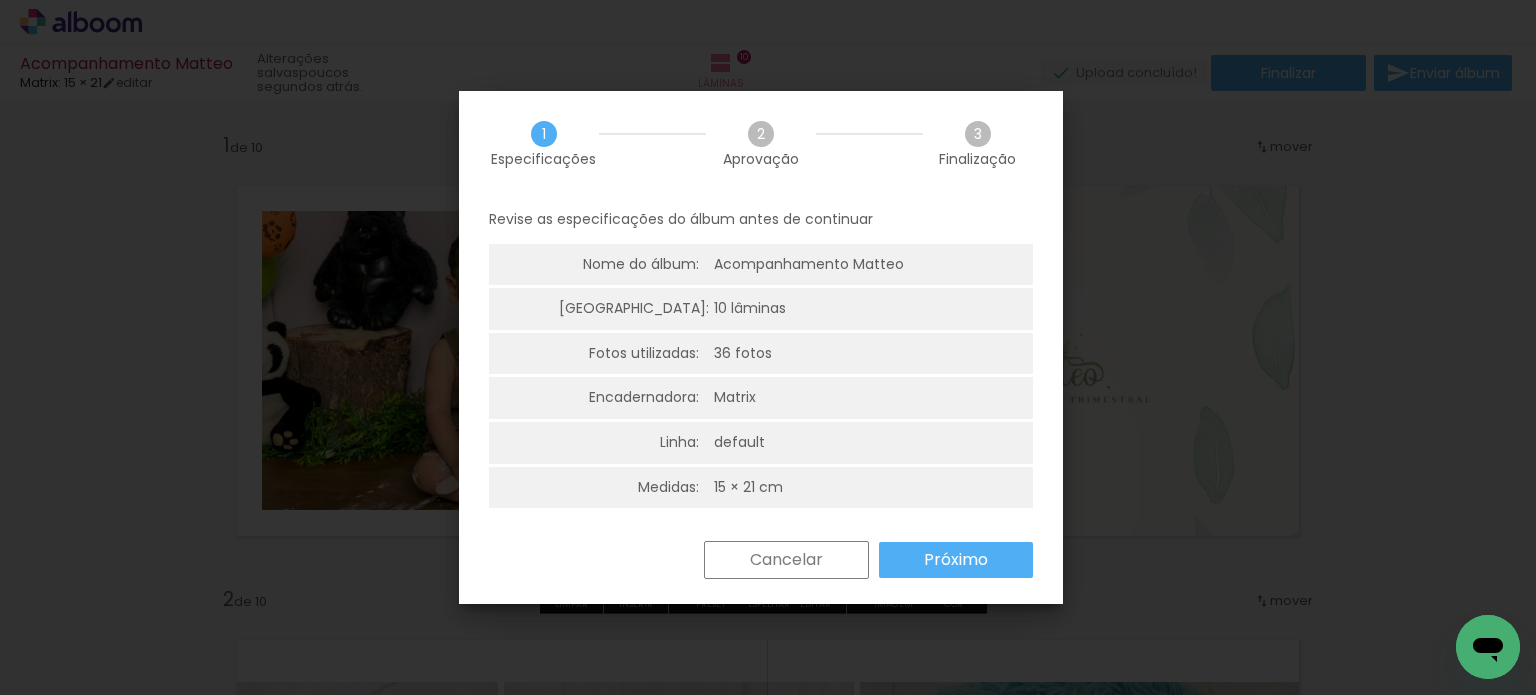 click on "Próximo" at bounding box center (0, 0) 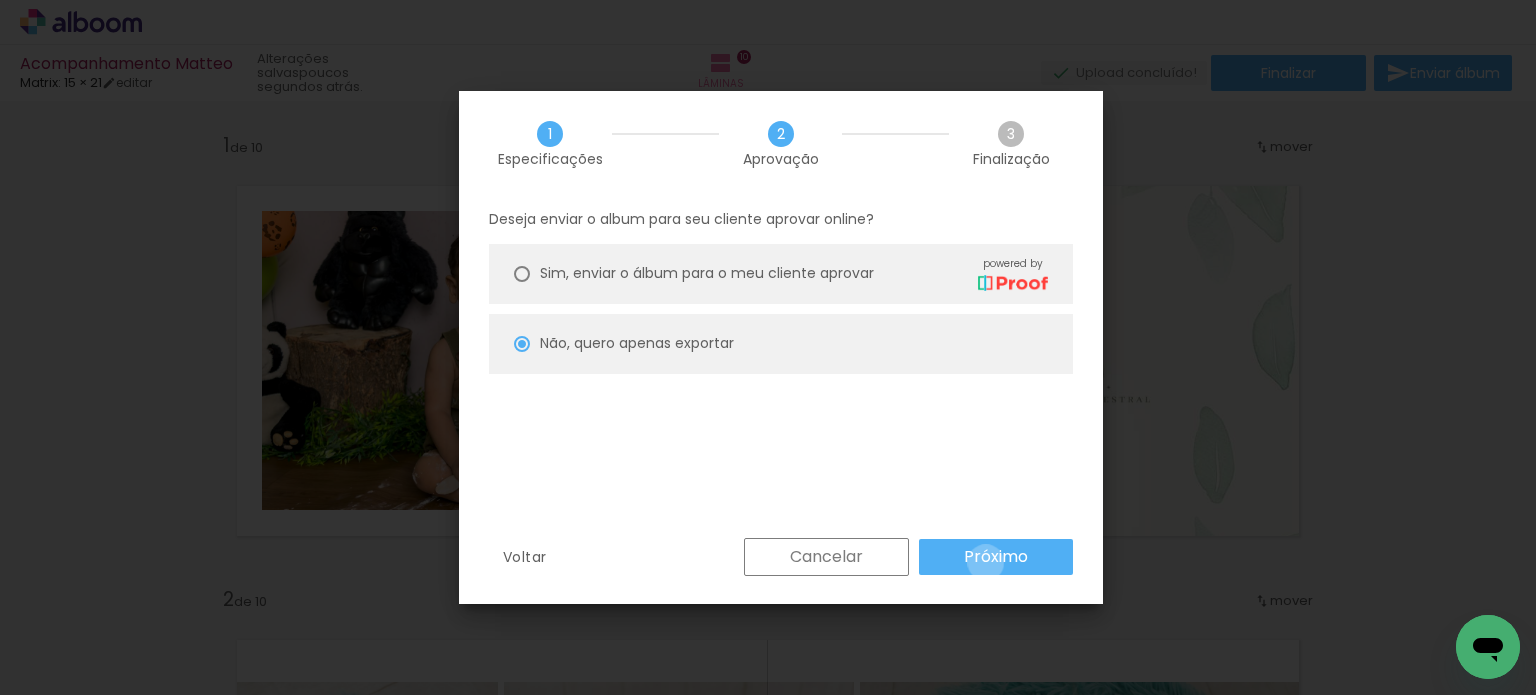 click on "Próximo" at bounding box center [0, 0] 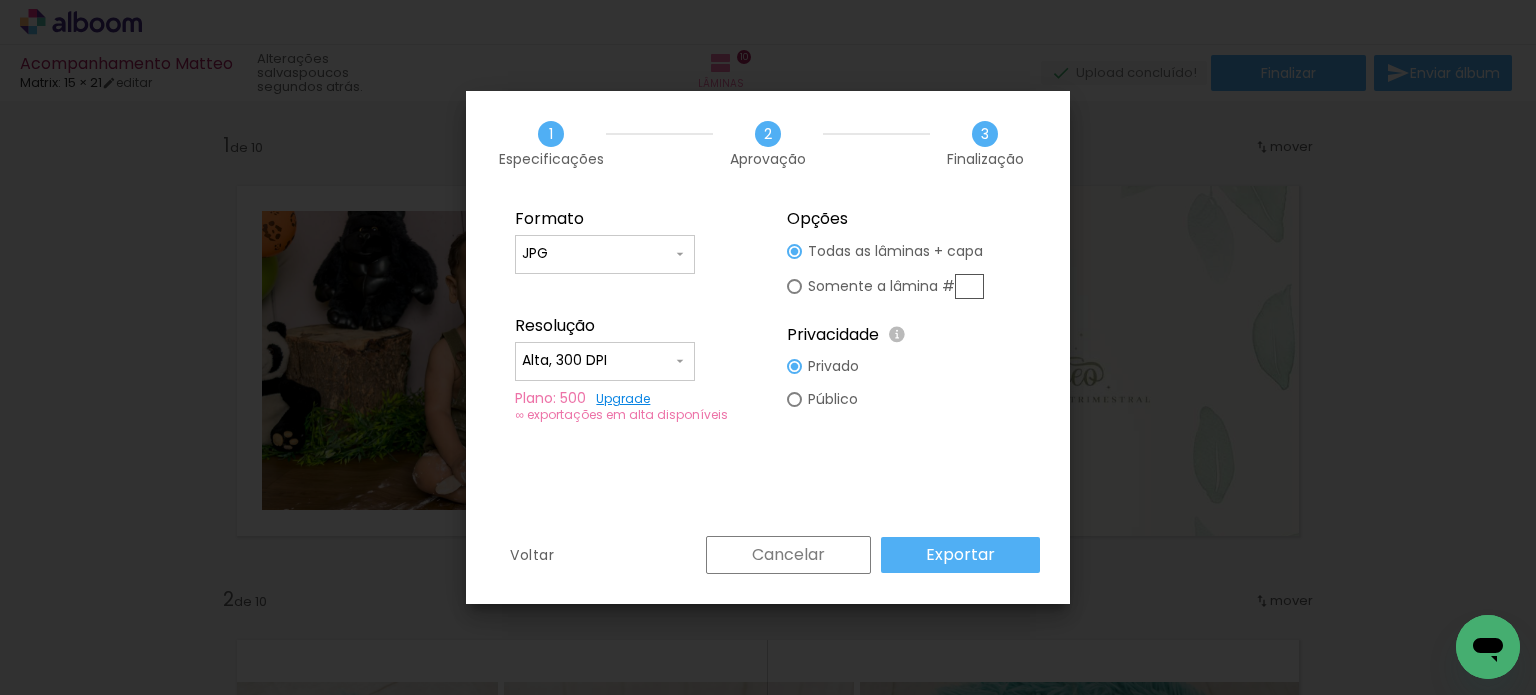 click on "Exportar" at bounding box center (0, 0) 